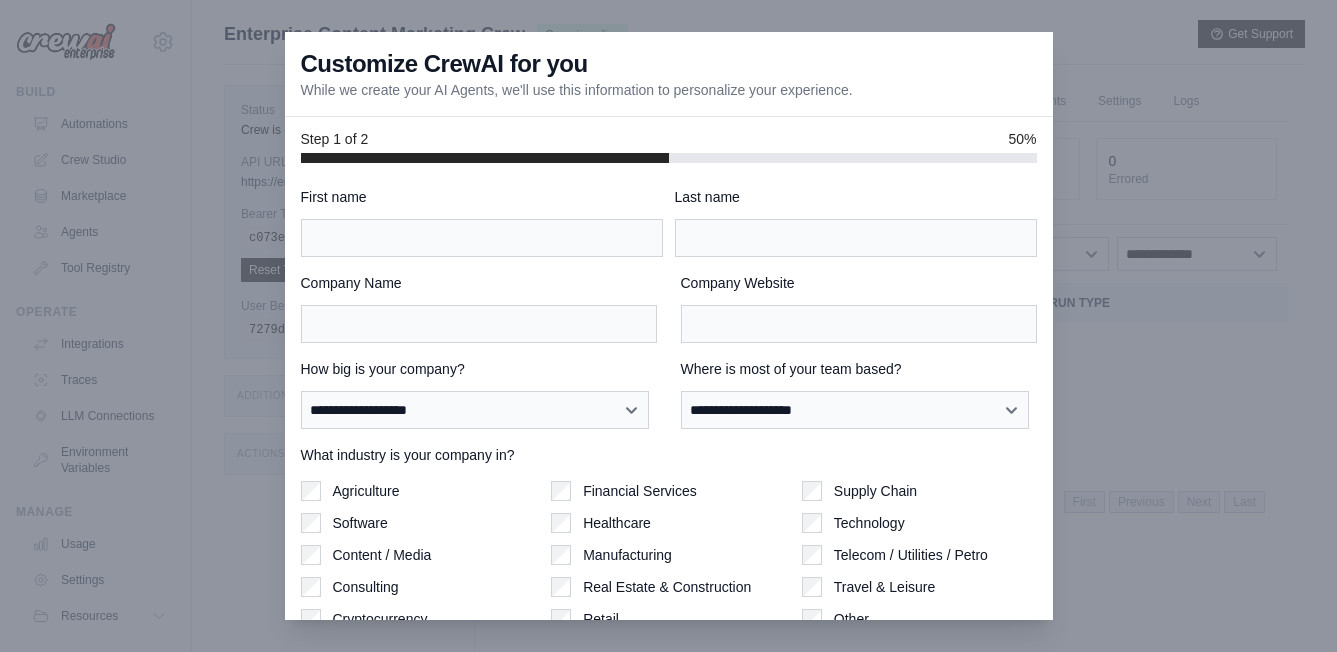 scroll, scrollTop: 0, scrollLeft: 0, axis: both 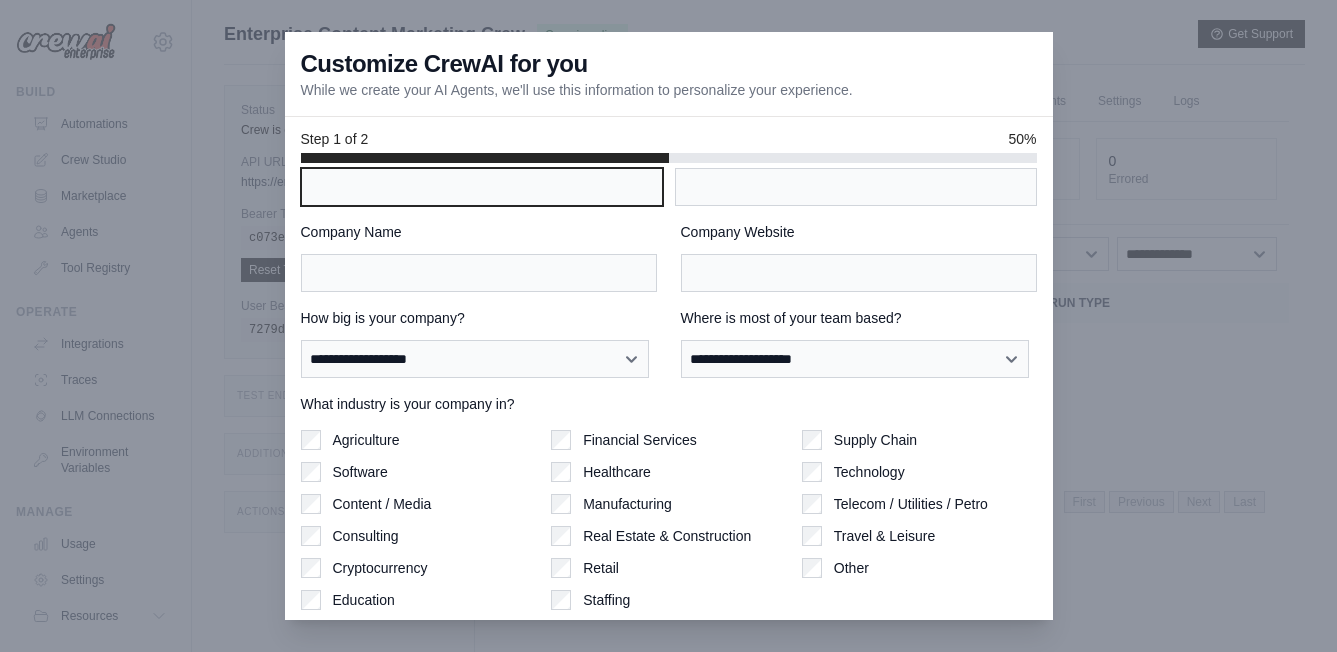 click on "First name" at bounding box center [482, 187] 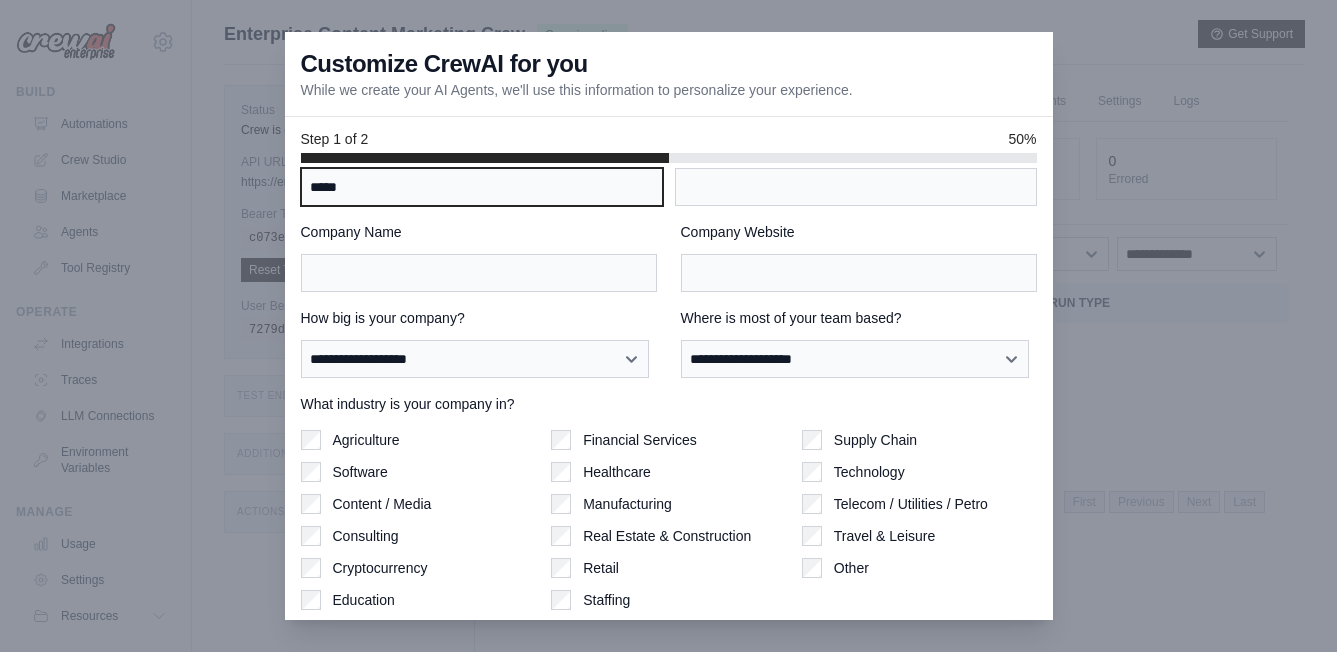 type on "***" 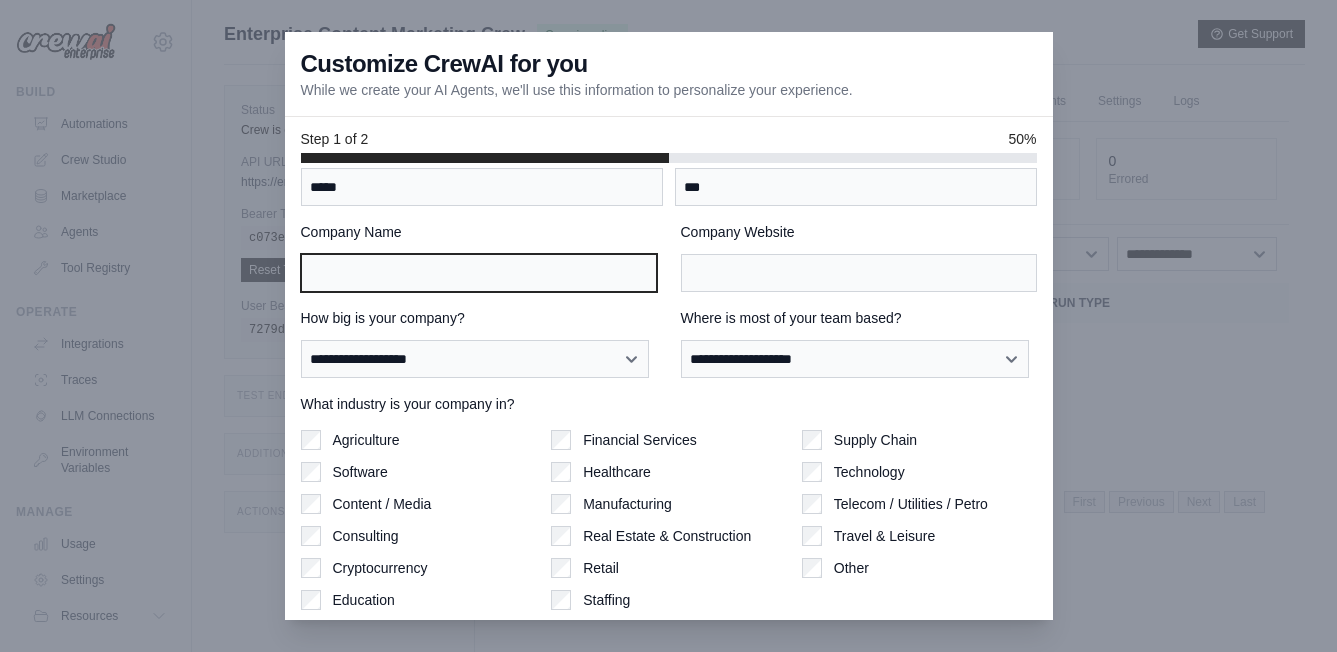 click on "Company Name" at bounding box center (479, 273) 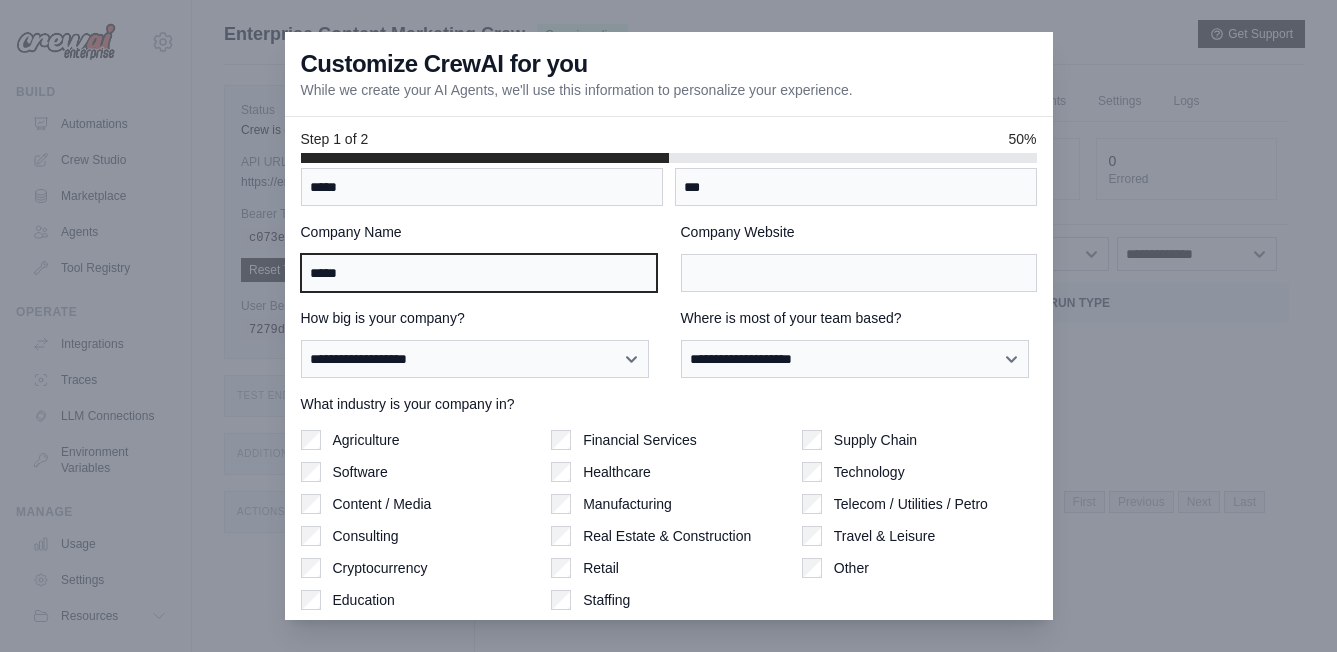 type on "*****" 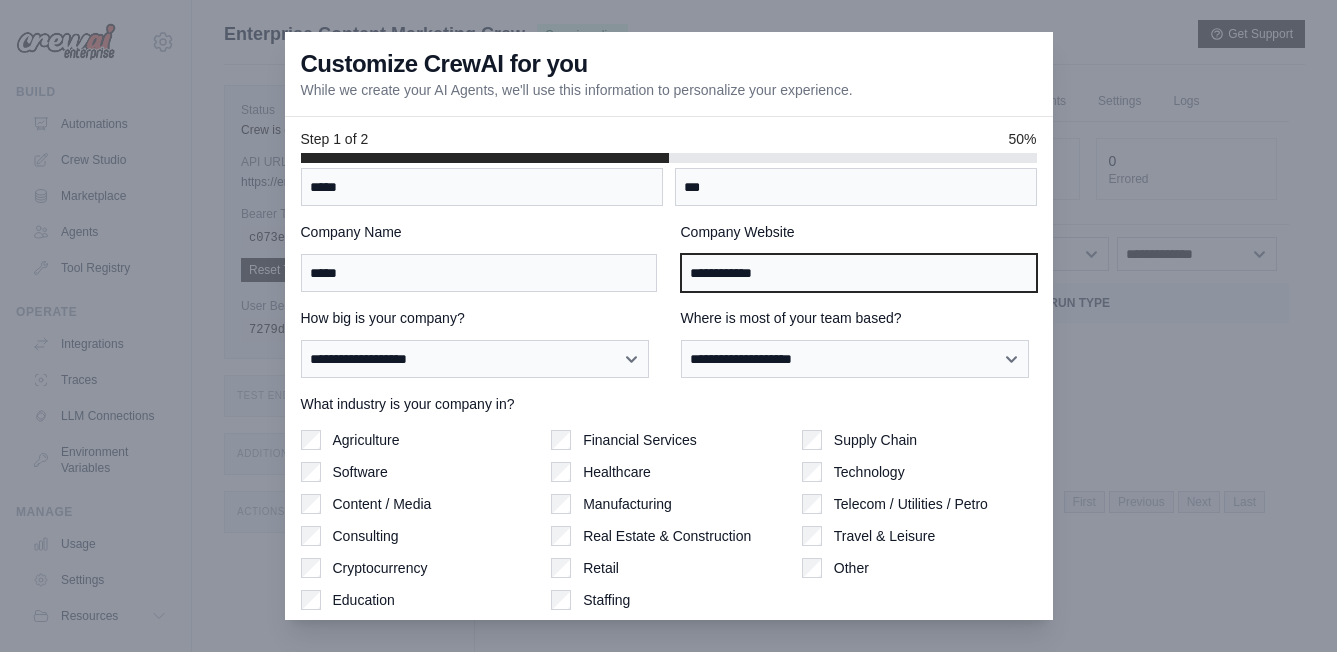 type on "**********" 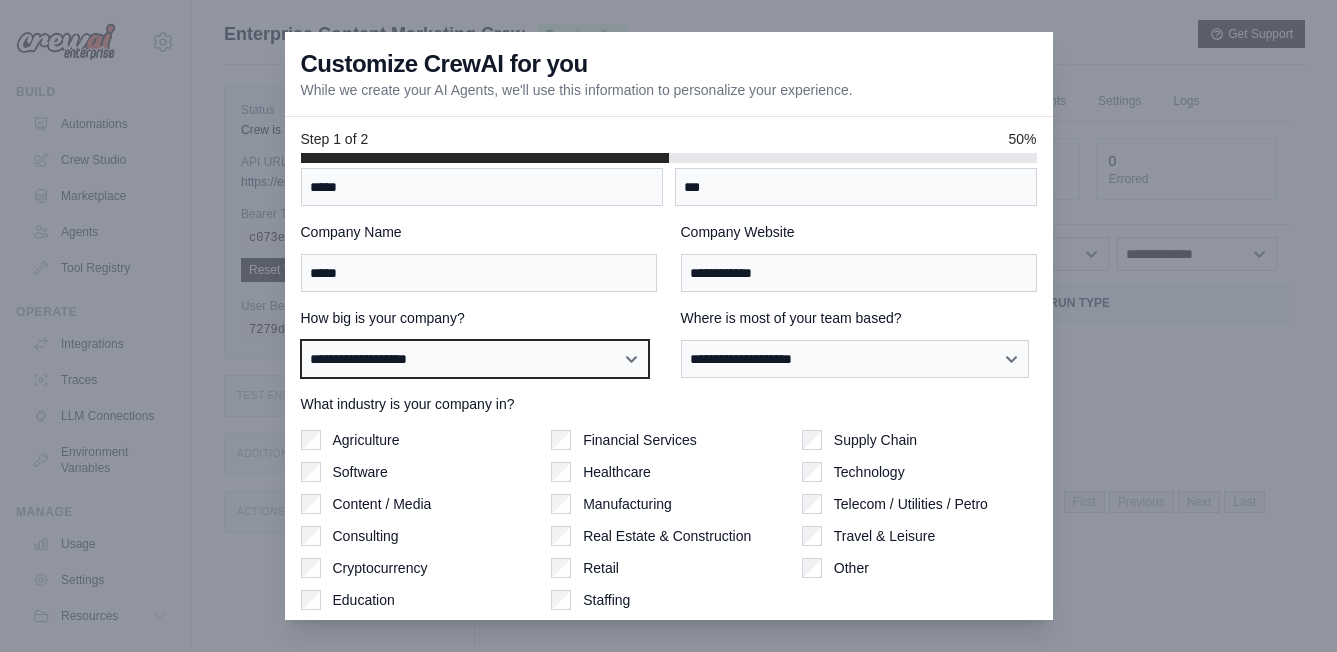 click on "**********" at bounding box center [475, 359] 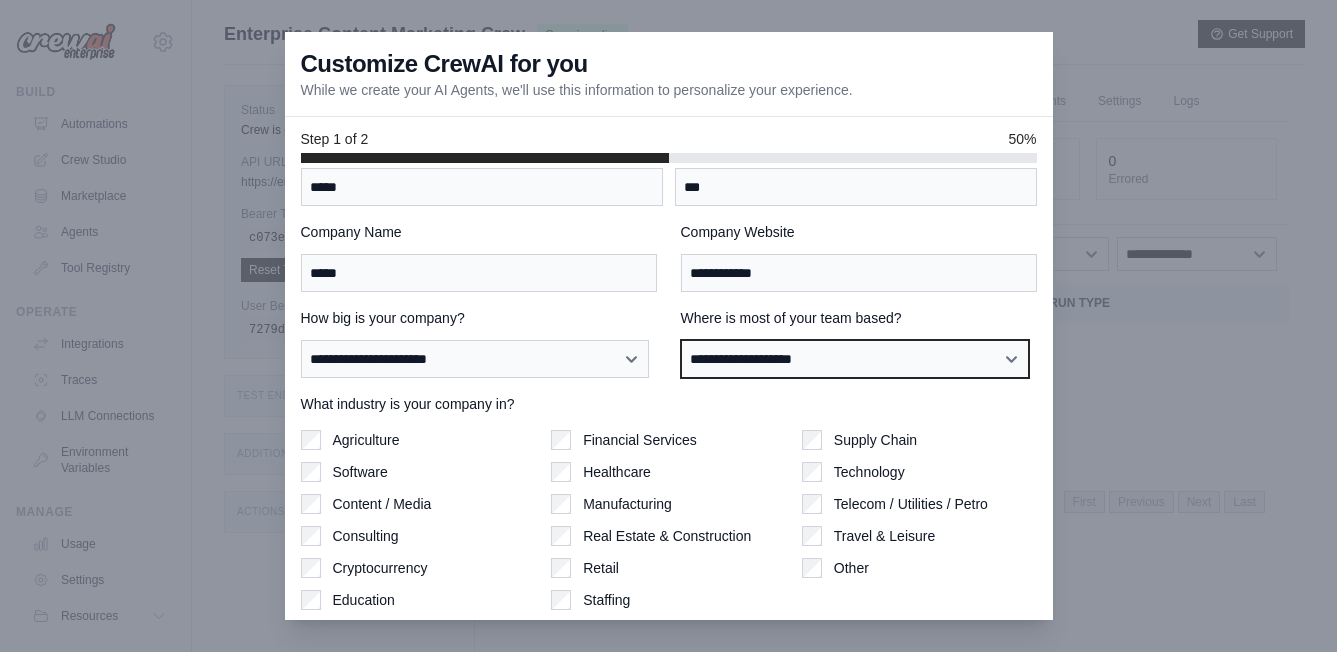 click on "**********" at bounding box center [855, 359] 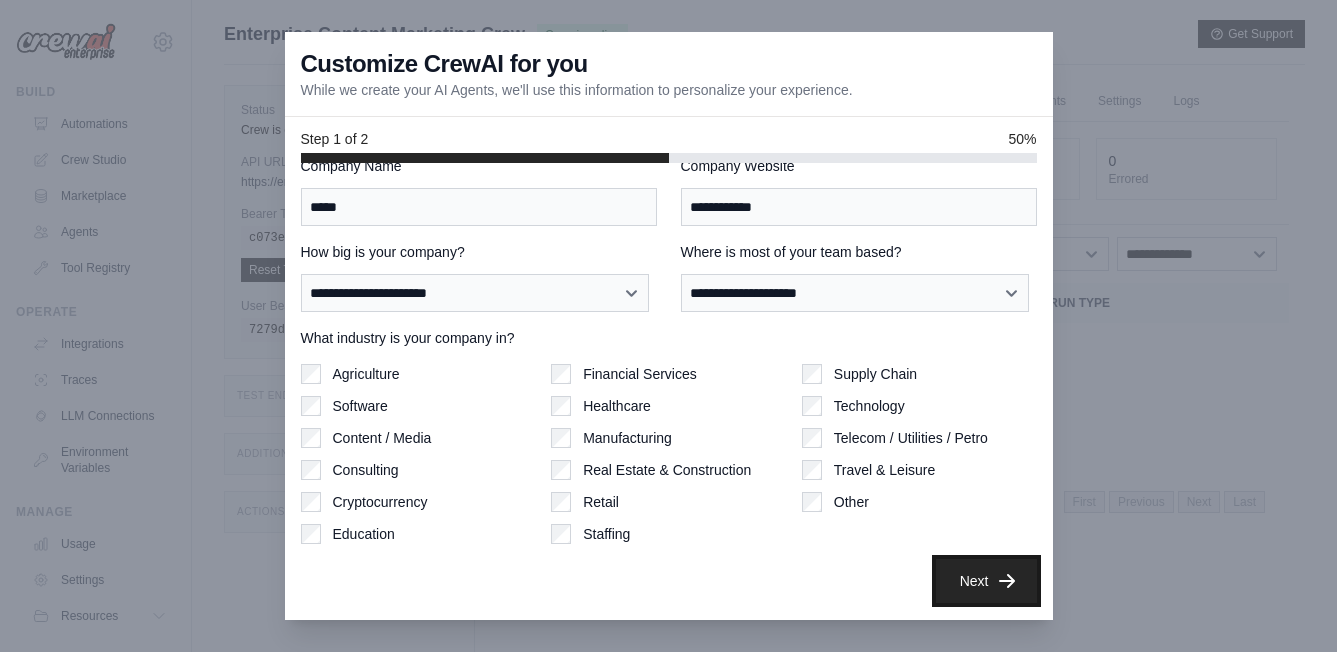 click on "Next" at bounding box center (986, 581) 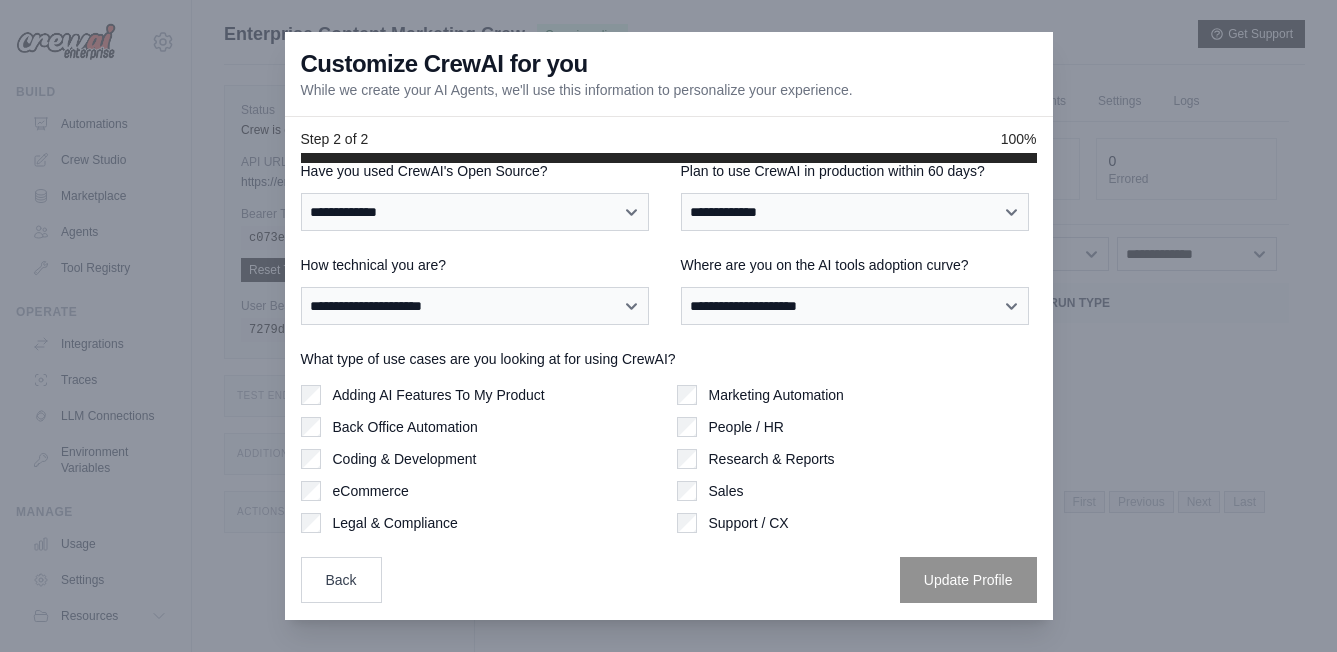 scroll, scrollTop: 25, scrollLeft: 0, axis: vertical 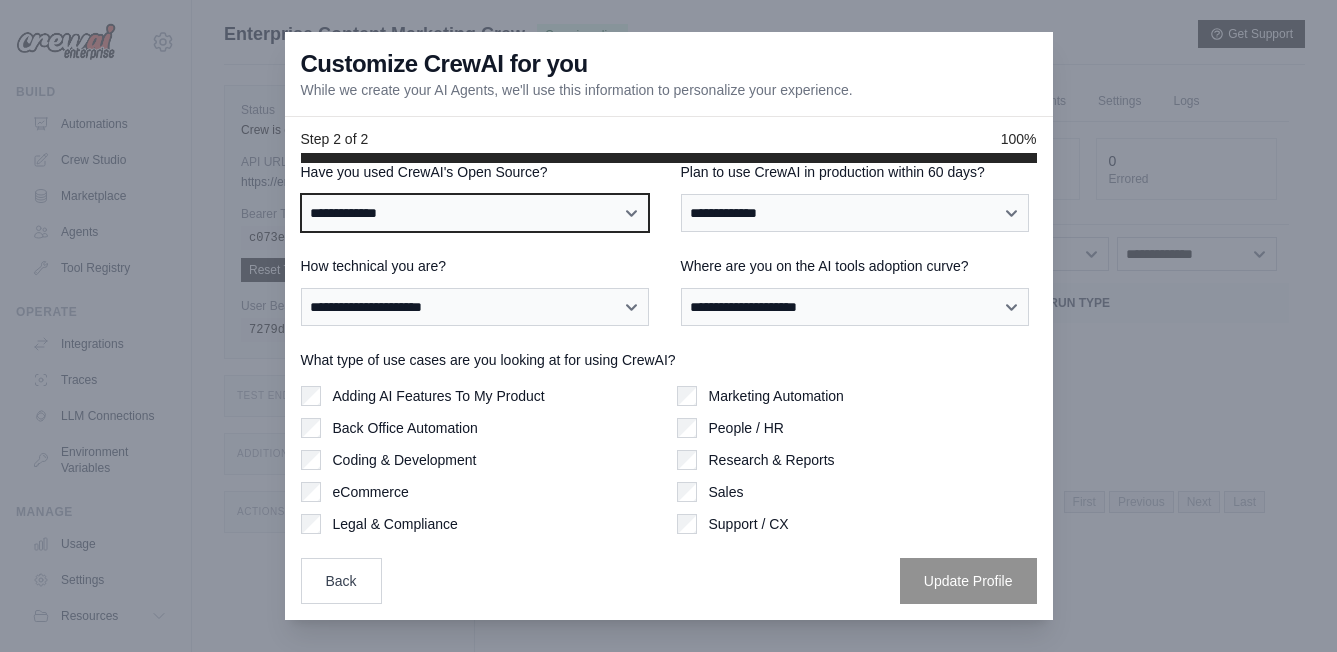 click on "**********" at bounding box center [475, 213] 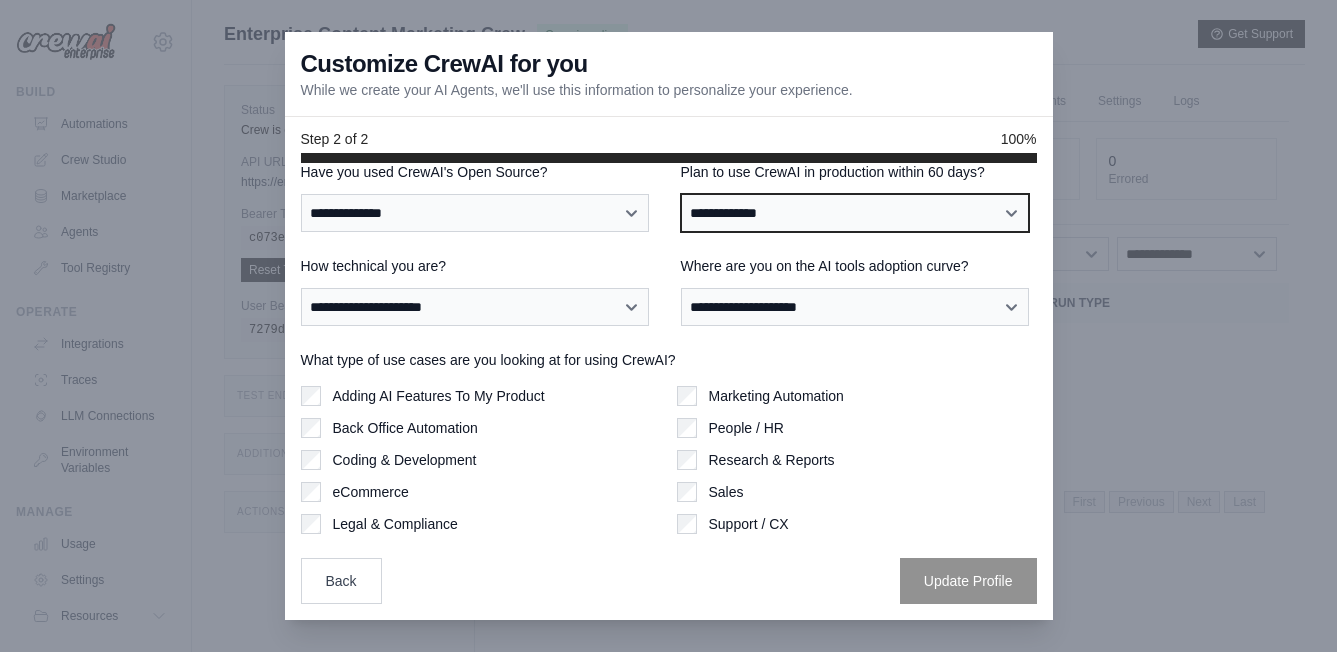 click on "**********" at bounding box center [855, 213] 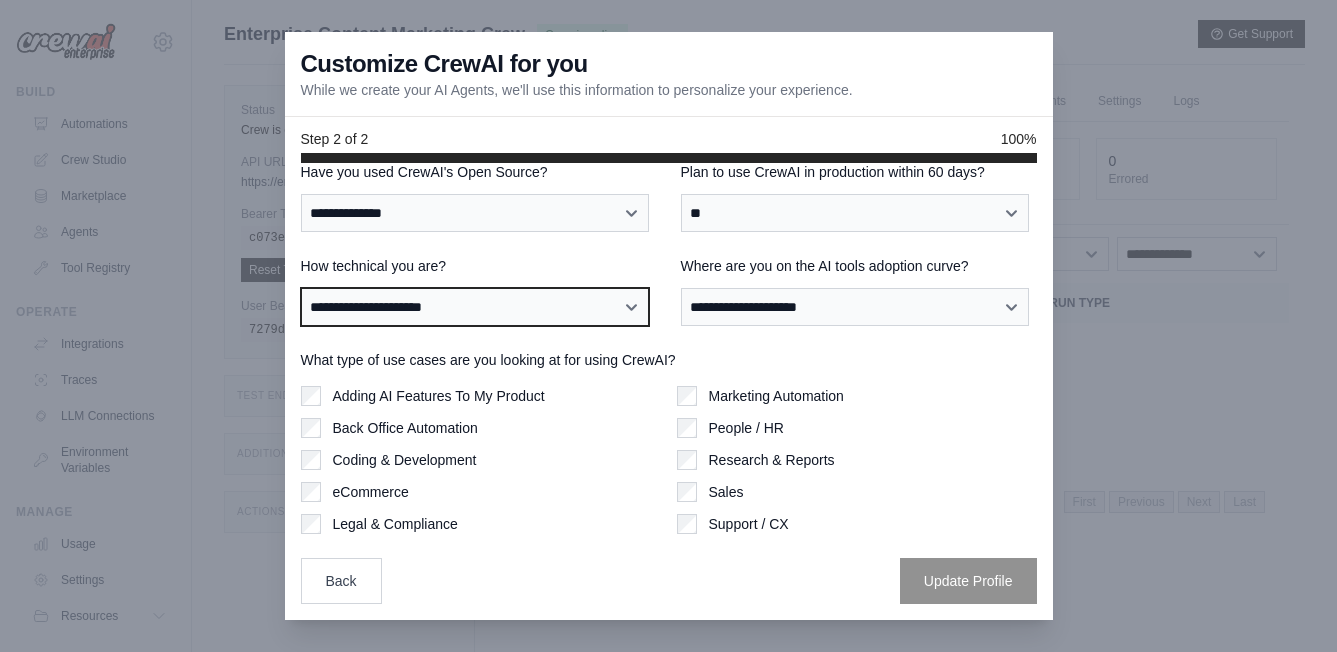 click on "**********" at bounding box center [475, 307] 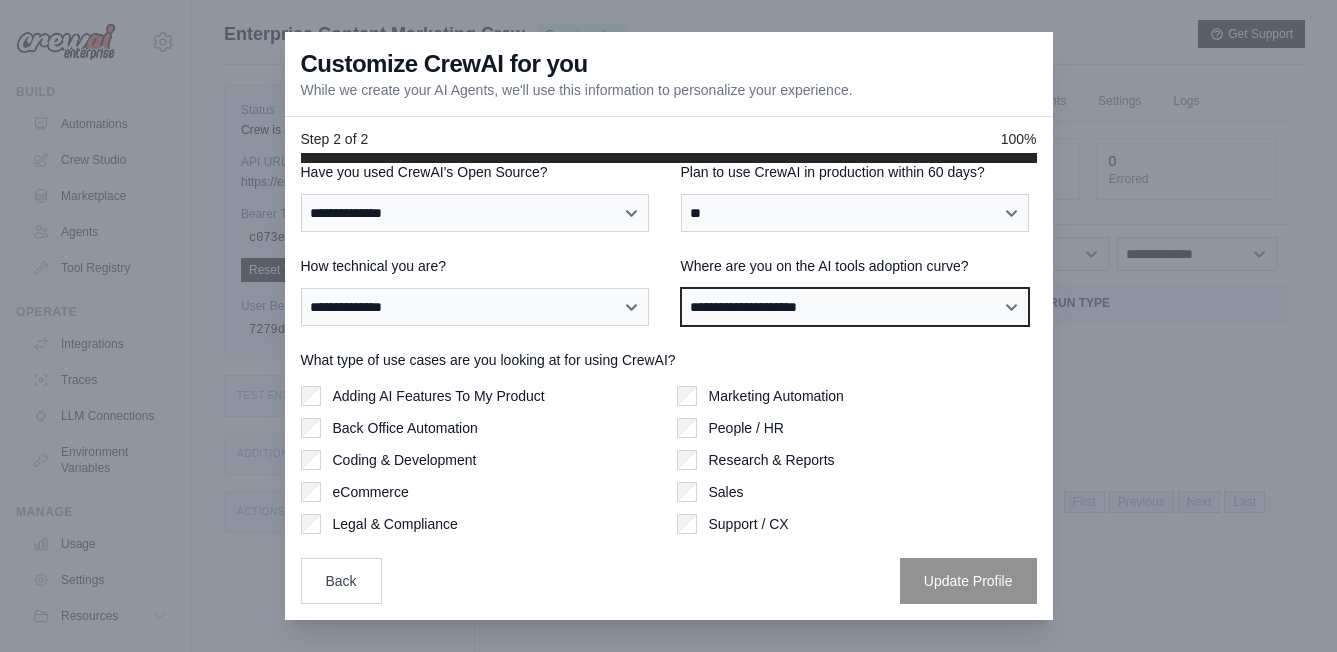 click on "**********" at bounding box center (855, 307) 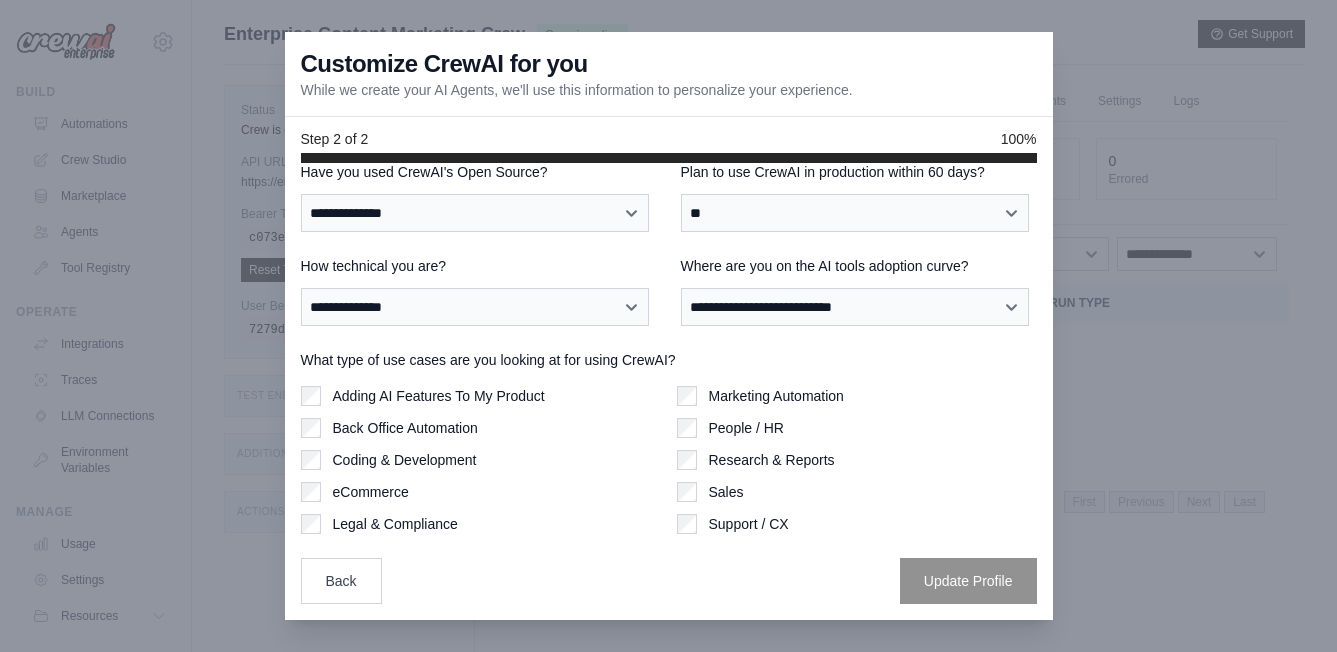 click on "Adding AI Features To My Product" at bounding box center [439, 396] 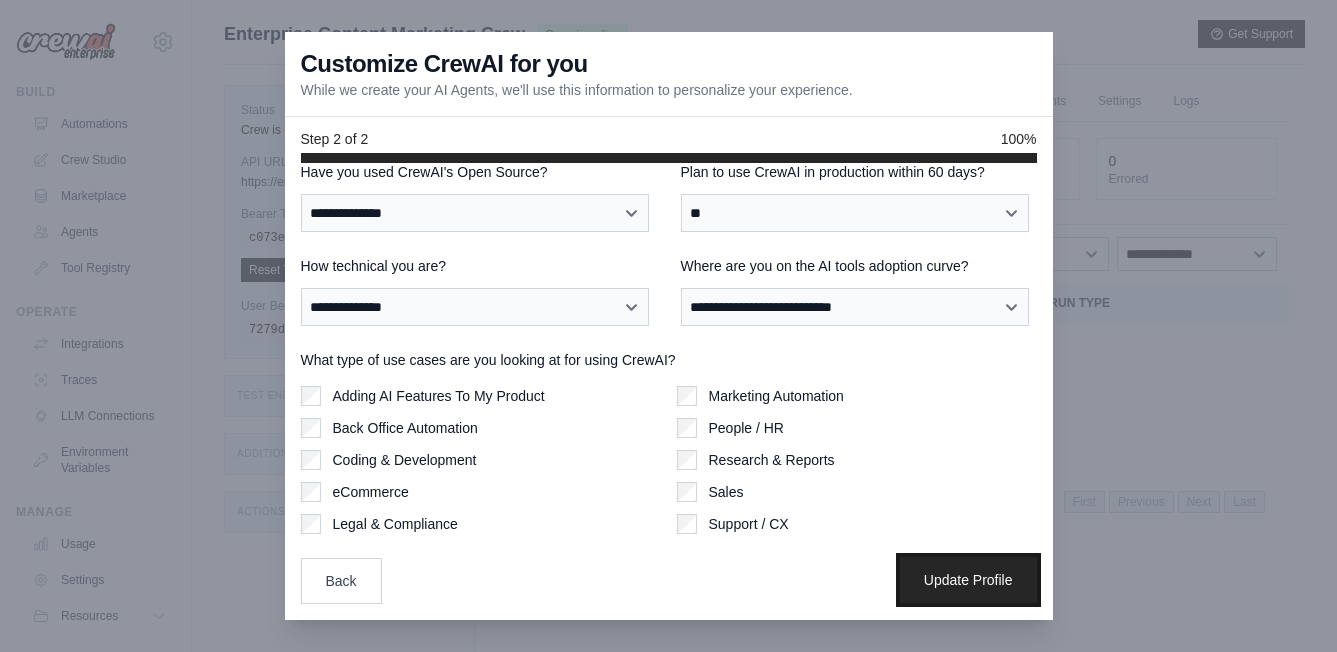 click on "Update Profile" at bounding box center [968, 580] 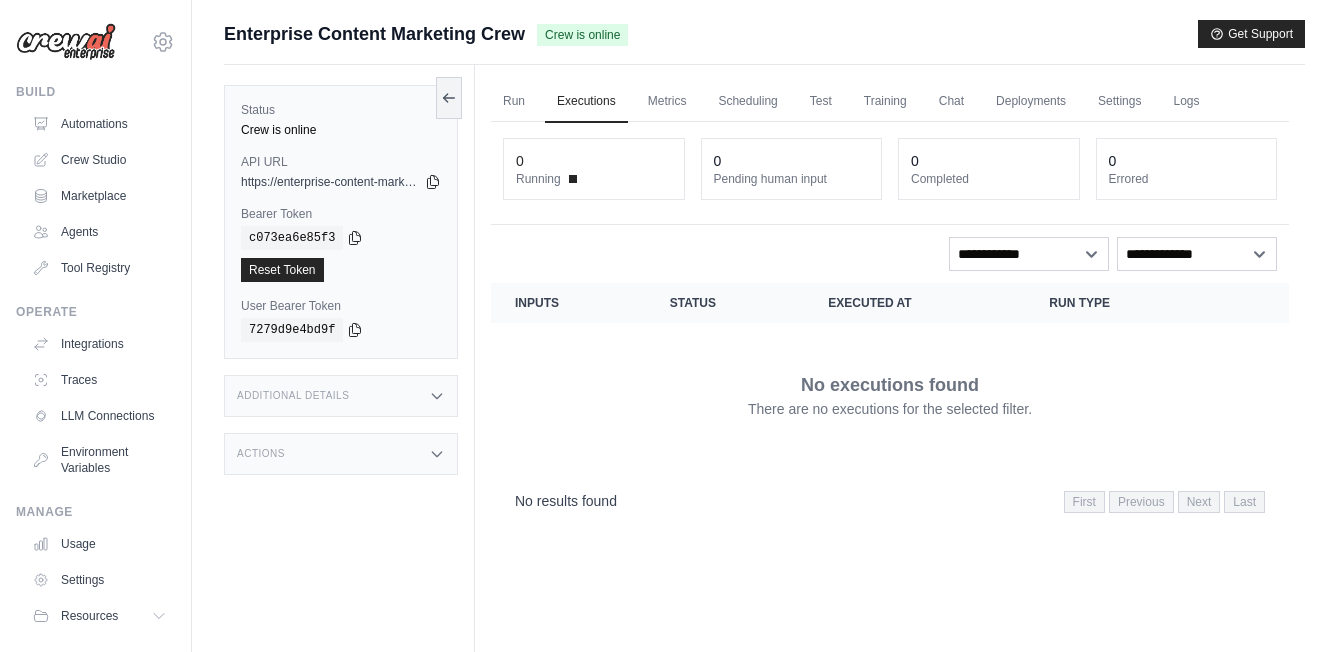 scroll, scrollTop: 0, scrollLeft: 0, axis: both 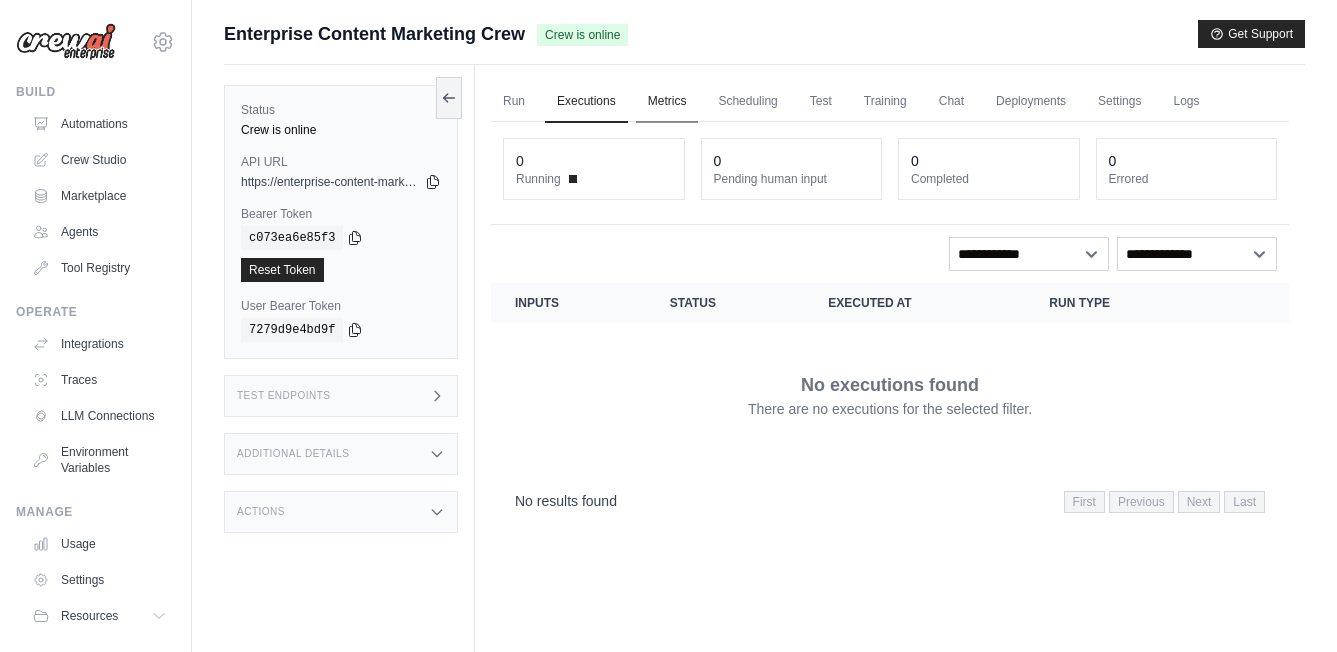 click on "Metrics" at bounding box center (667, 102) 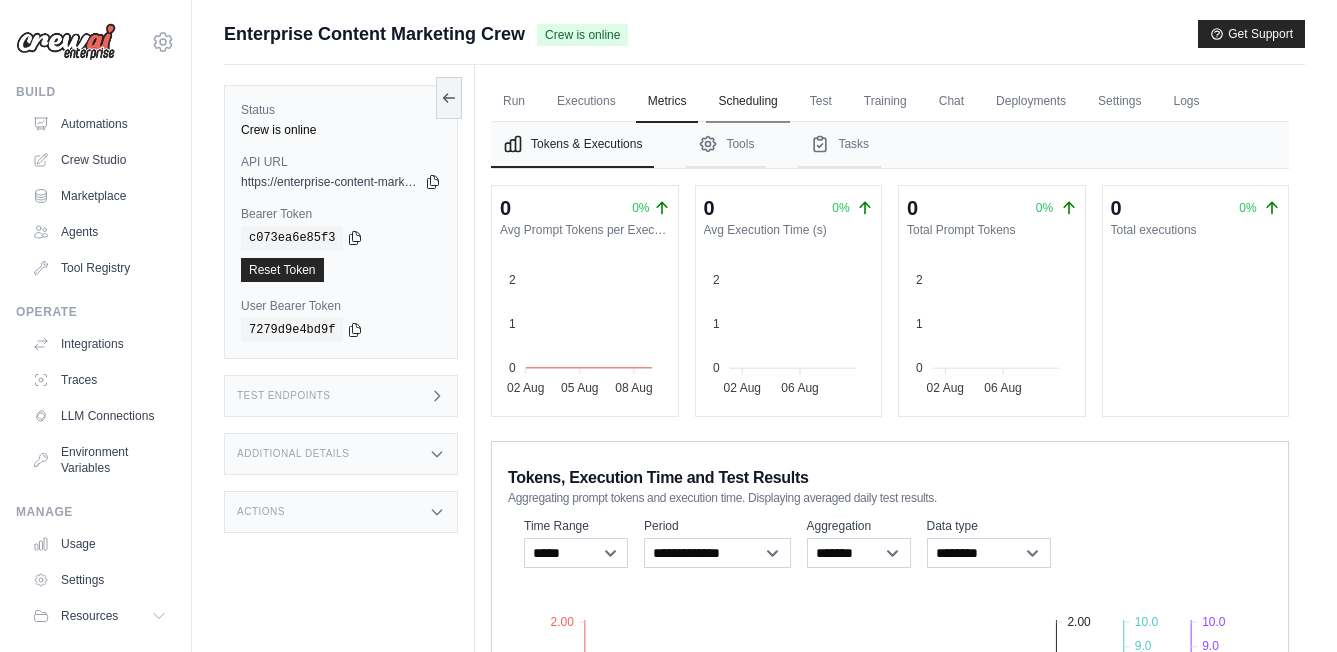 click on "Scheduling" at bounding box center (747, 102) 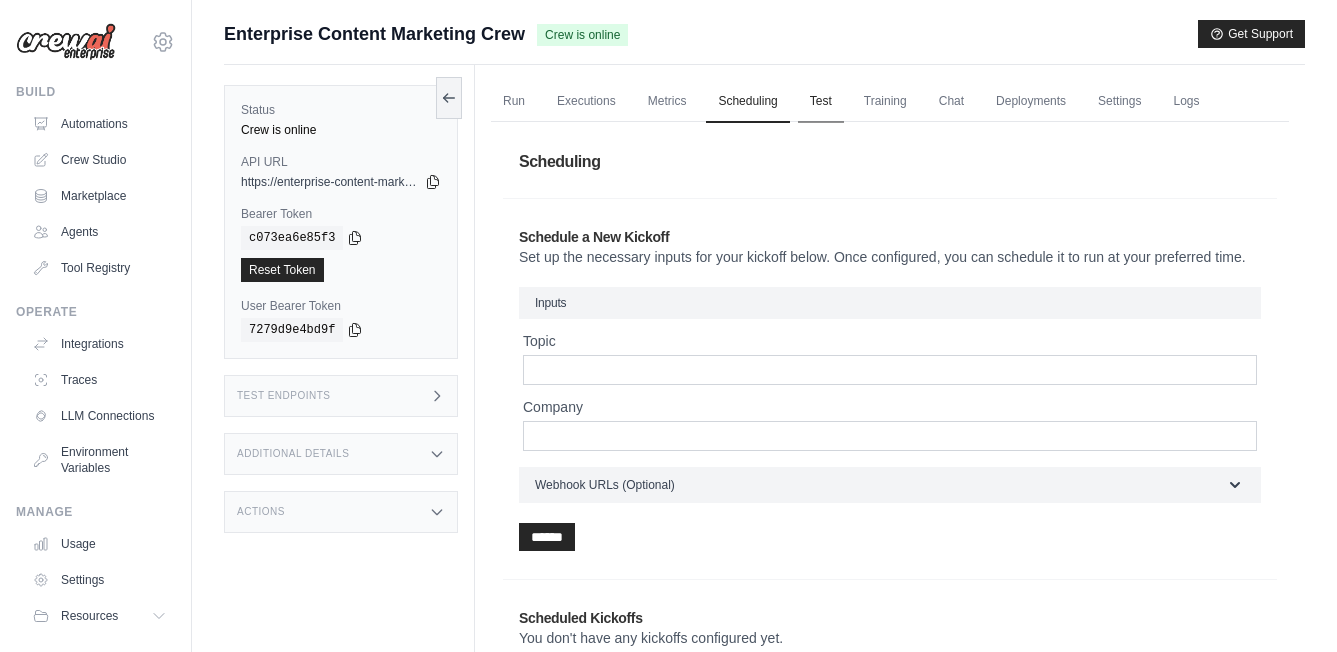 click on "Test" at bounding box center [821, 102] 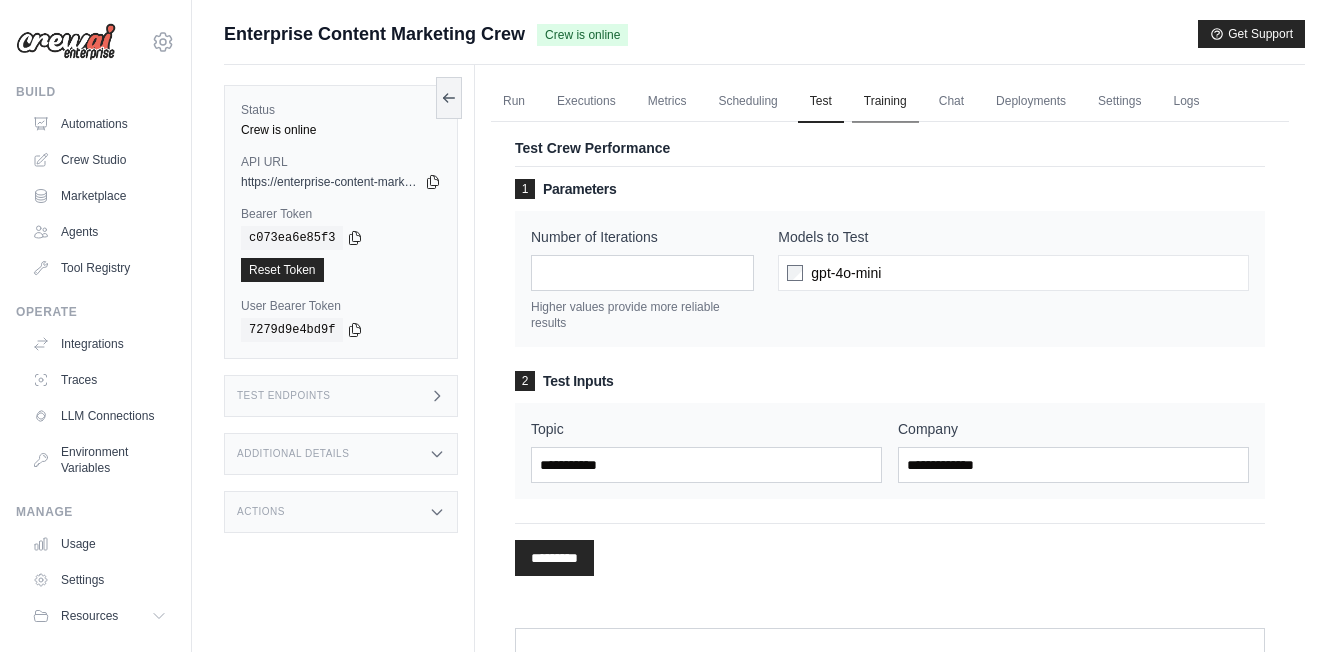 click on "Training" at bounding box center (885, 102) 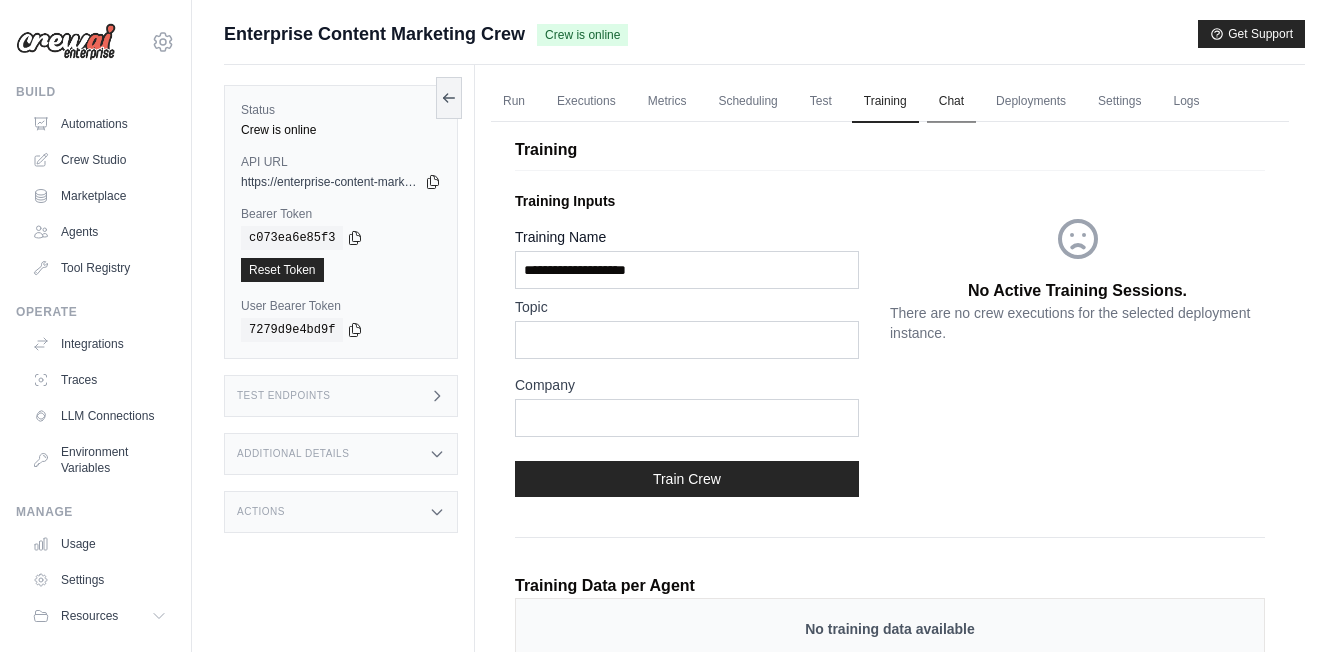 click on "Chat" at bounding box center (951, 102) 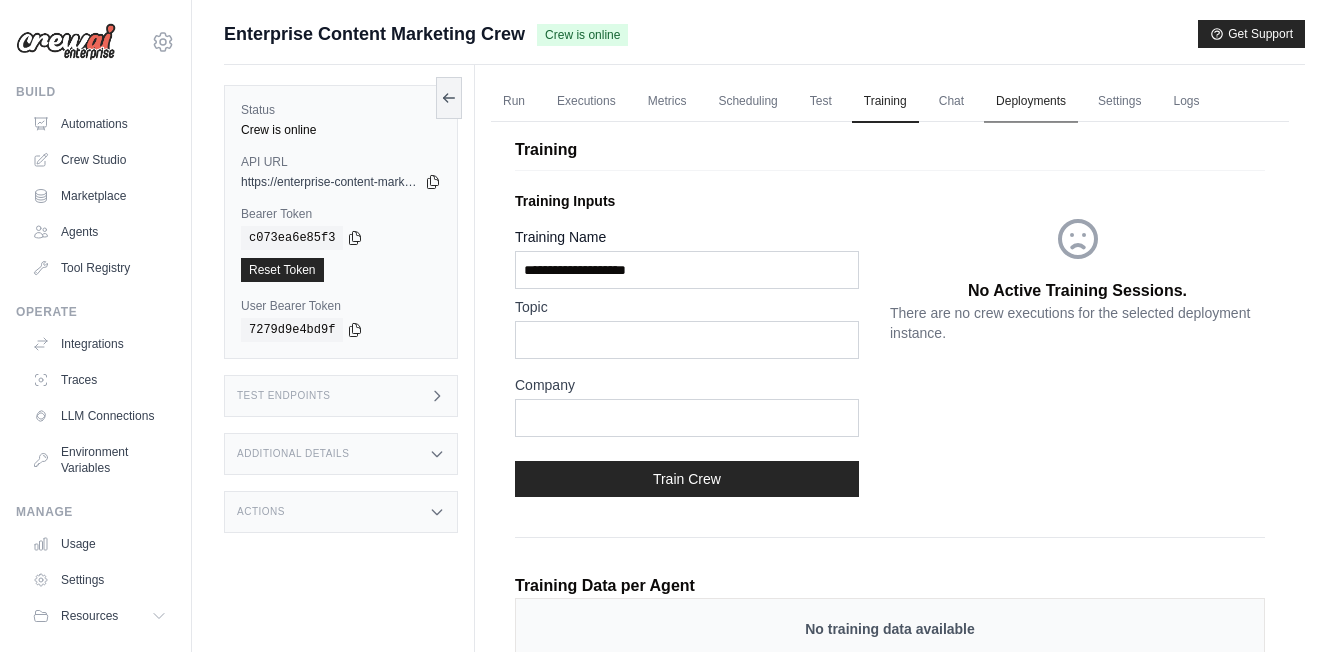 click on "Deployments" at bounding box center (1031, 102) 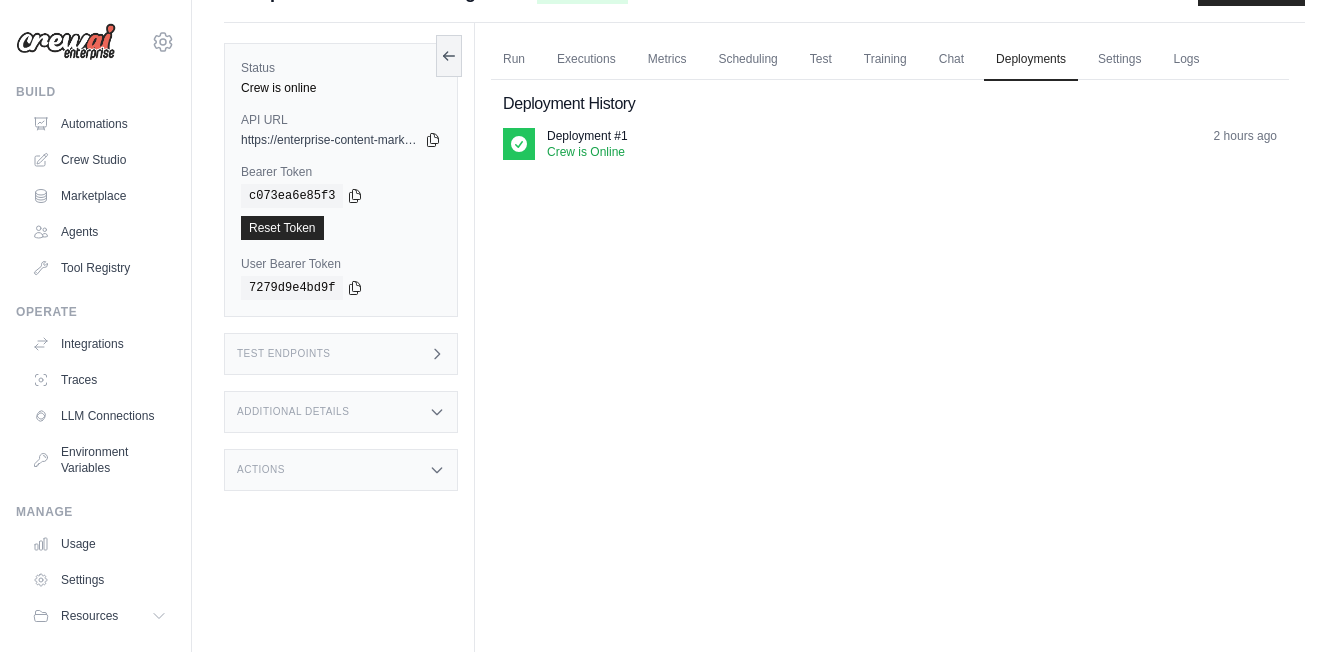 scroll, scrollTop: 53, scrollLeft: 0, axis: vertical 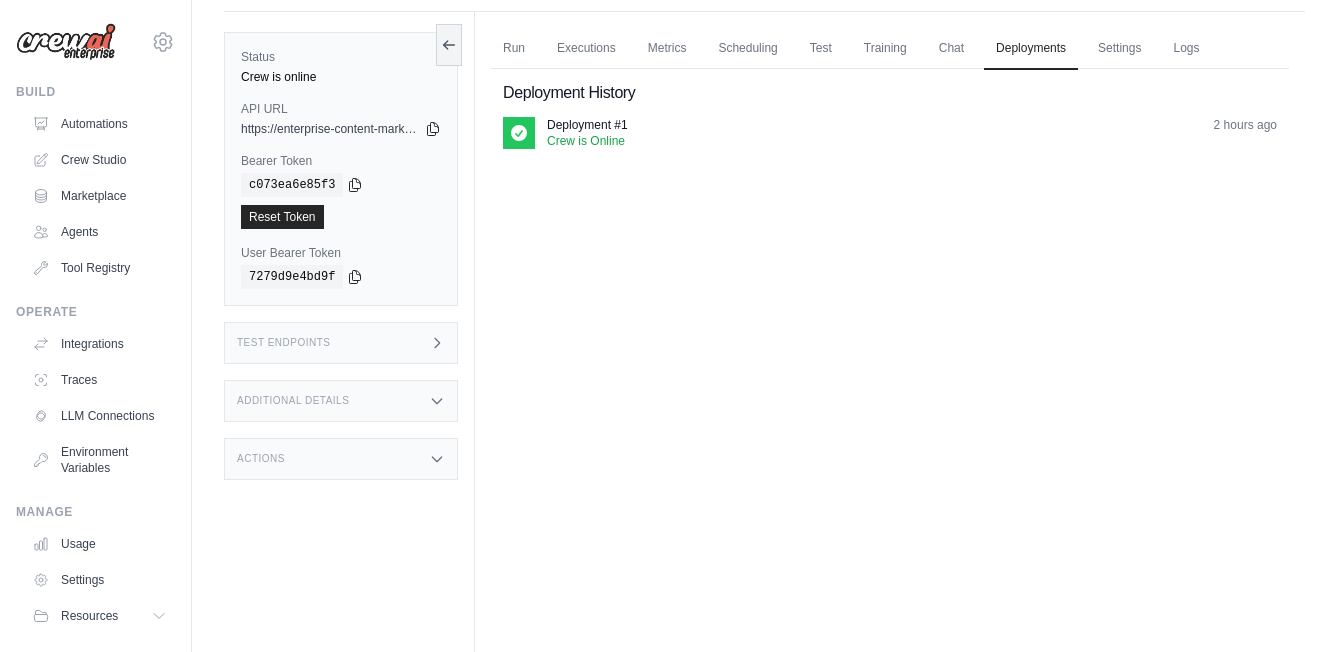 click on "Test Endpoints" at bounding box center (284, 343) 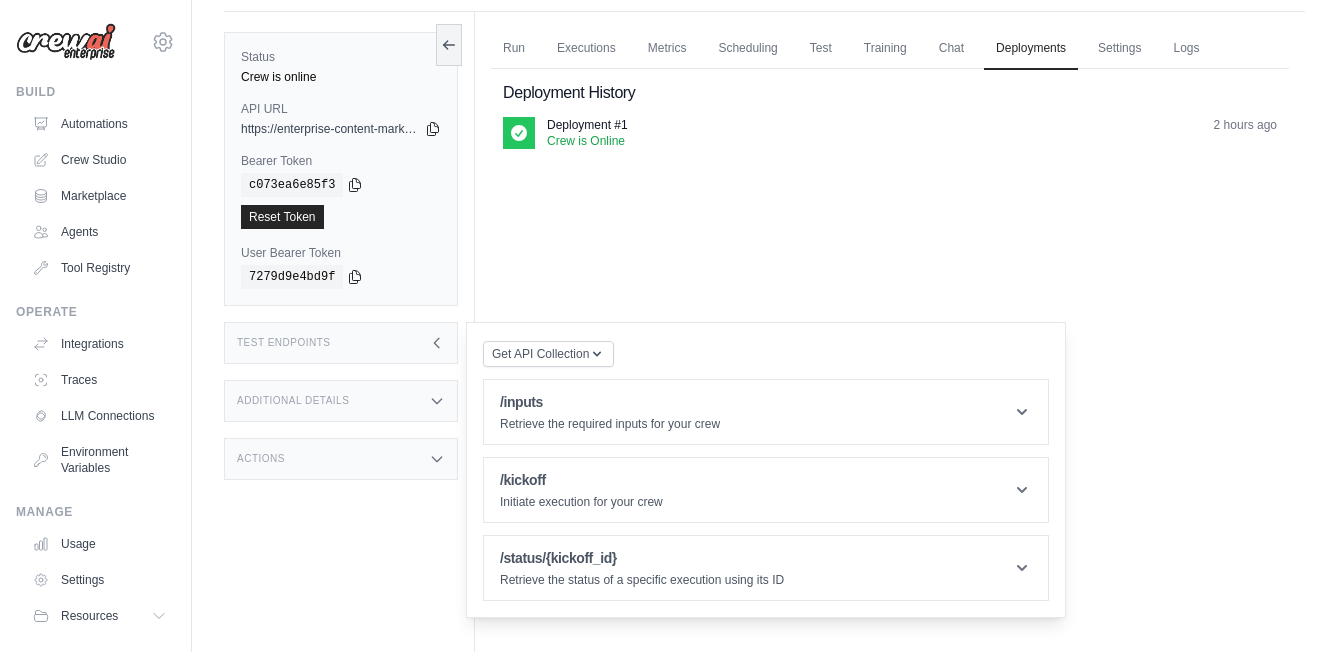 click on "Crew is Online" at bounding box center (587, 141) 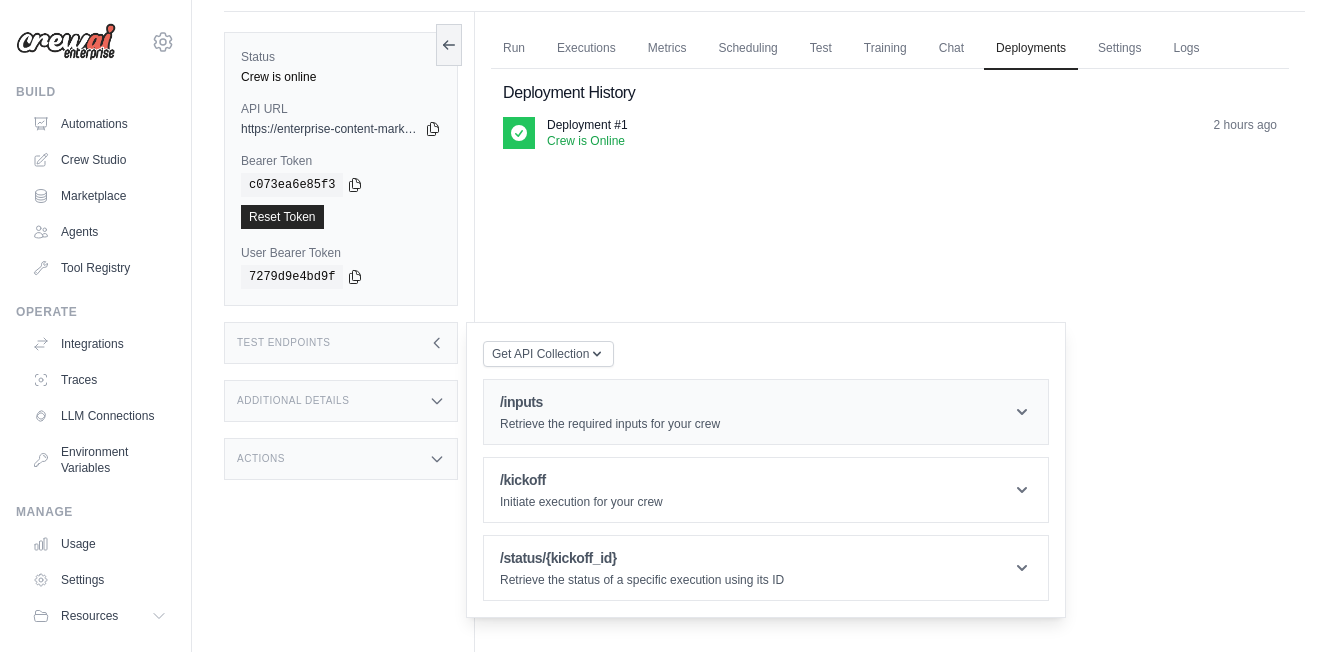 click on "/inputs
Retrieve the required inputs for your crew" at bounding box center [766, 412] 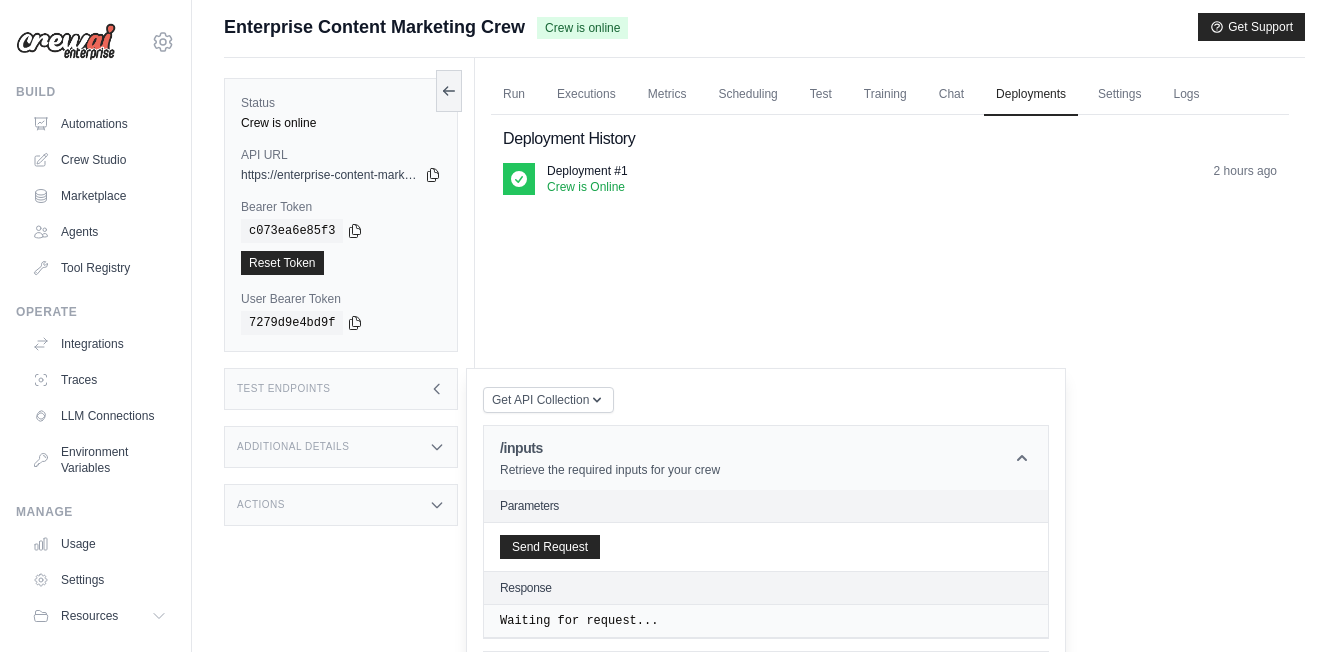 scroll, scrollTop: 0, scrollLeft: 0, axis: both 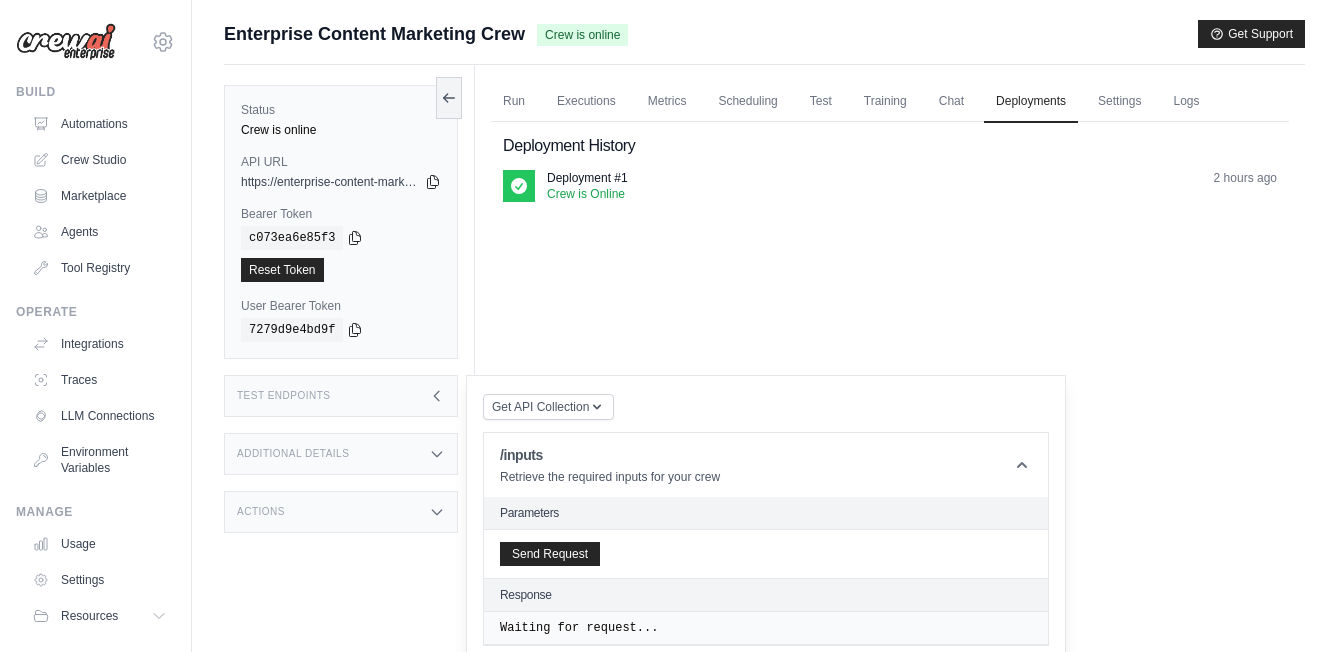 click on "Additional Details" at bounding box center [341, 454] 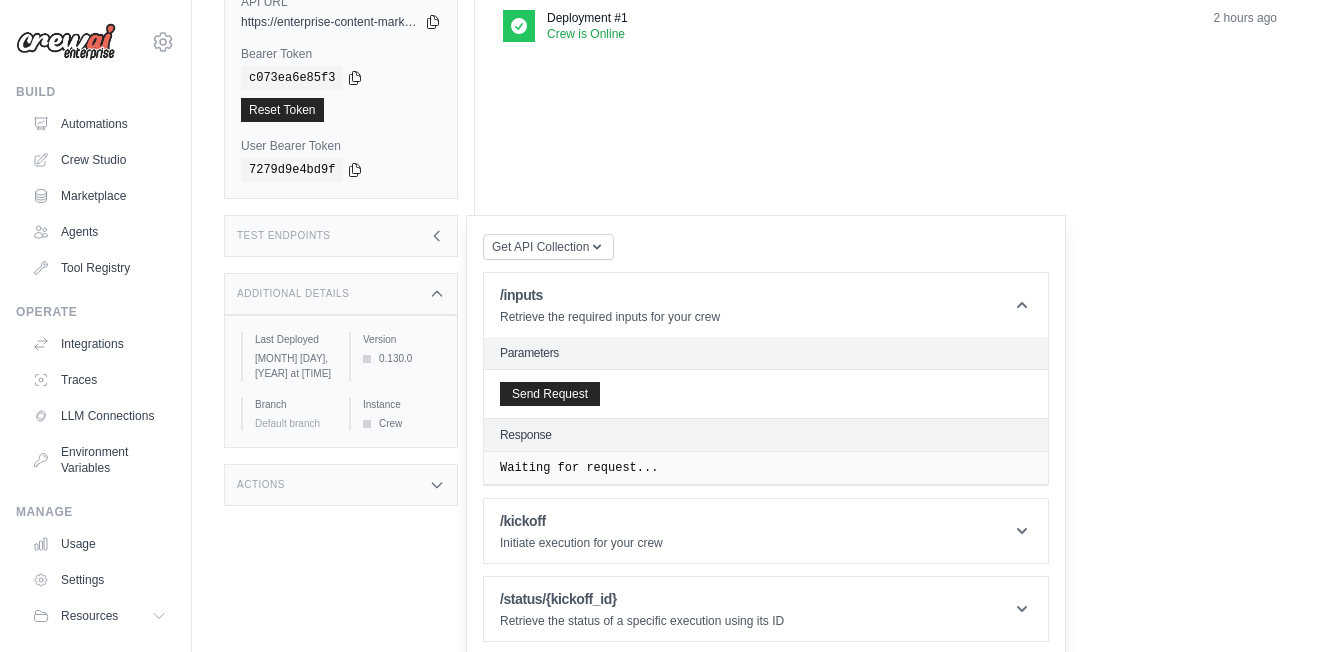 scroll, scrollTop: 168, scrollLeft: 0, axis: vertical 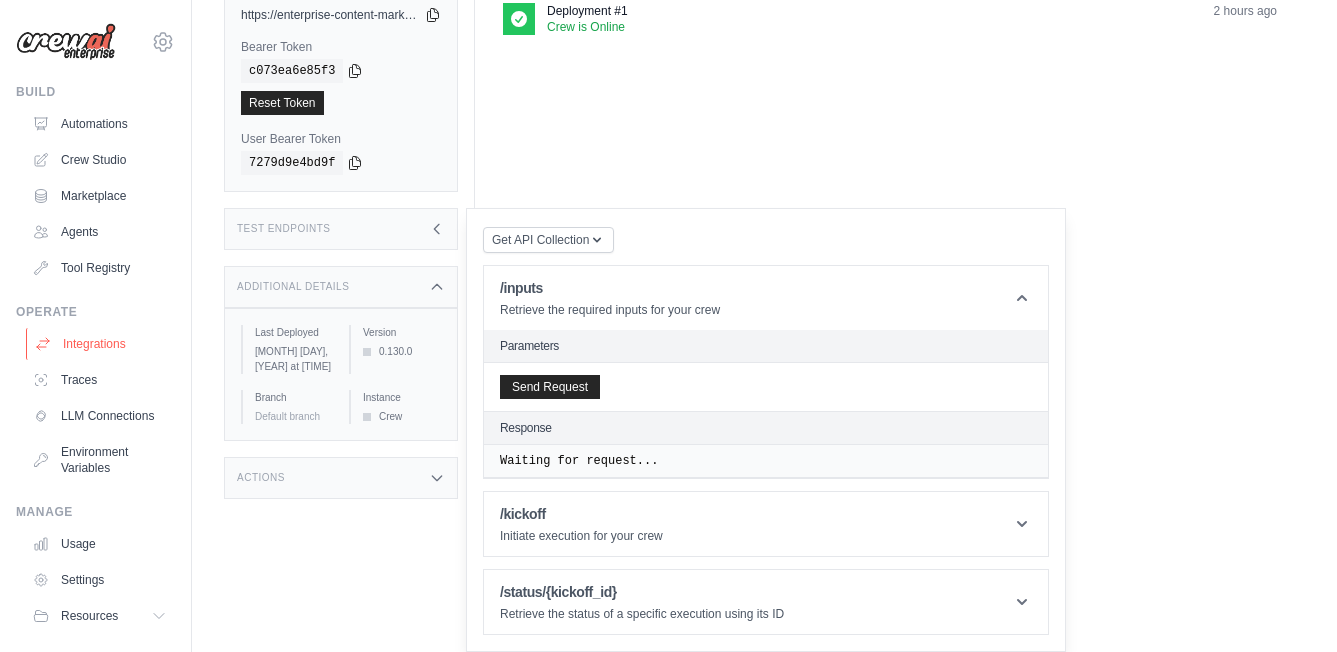 click on "Integrations" at bounding box center [101, 344] 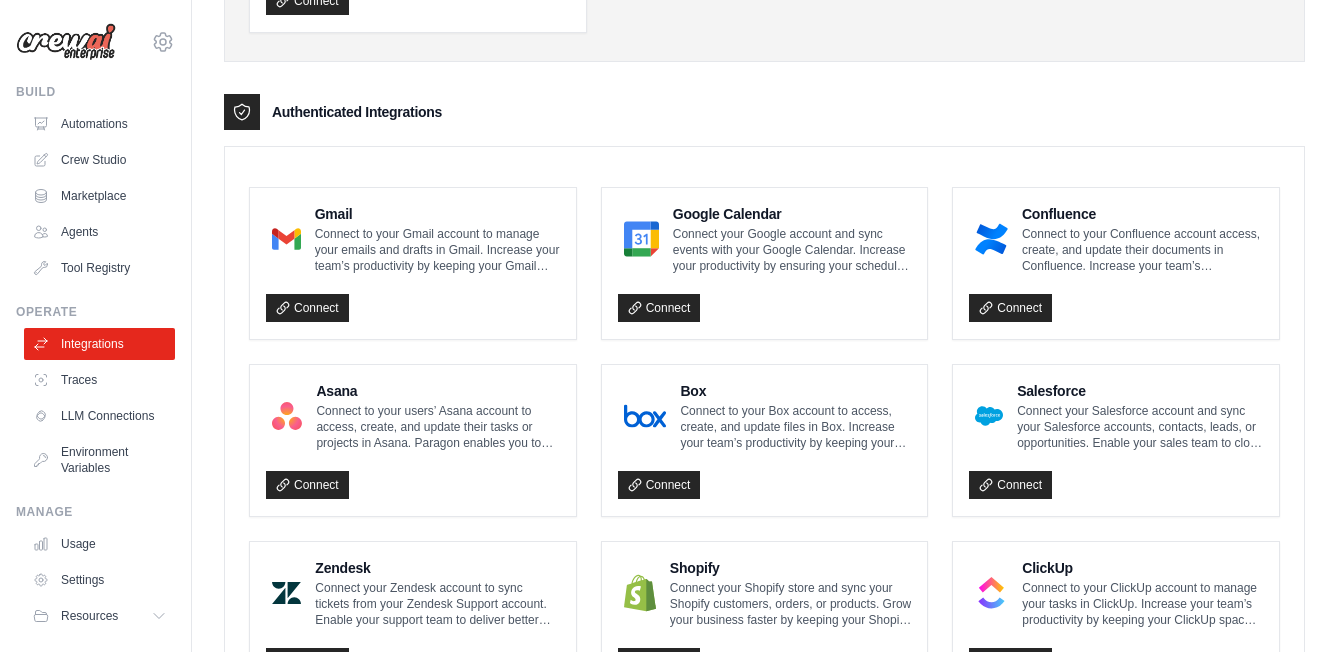 scroll, scrollTop: 436, scrollLeft: 0, axis: vertical 